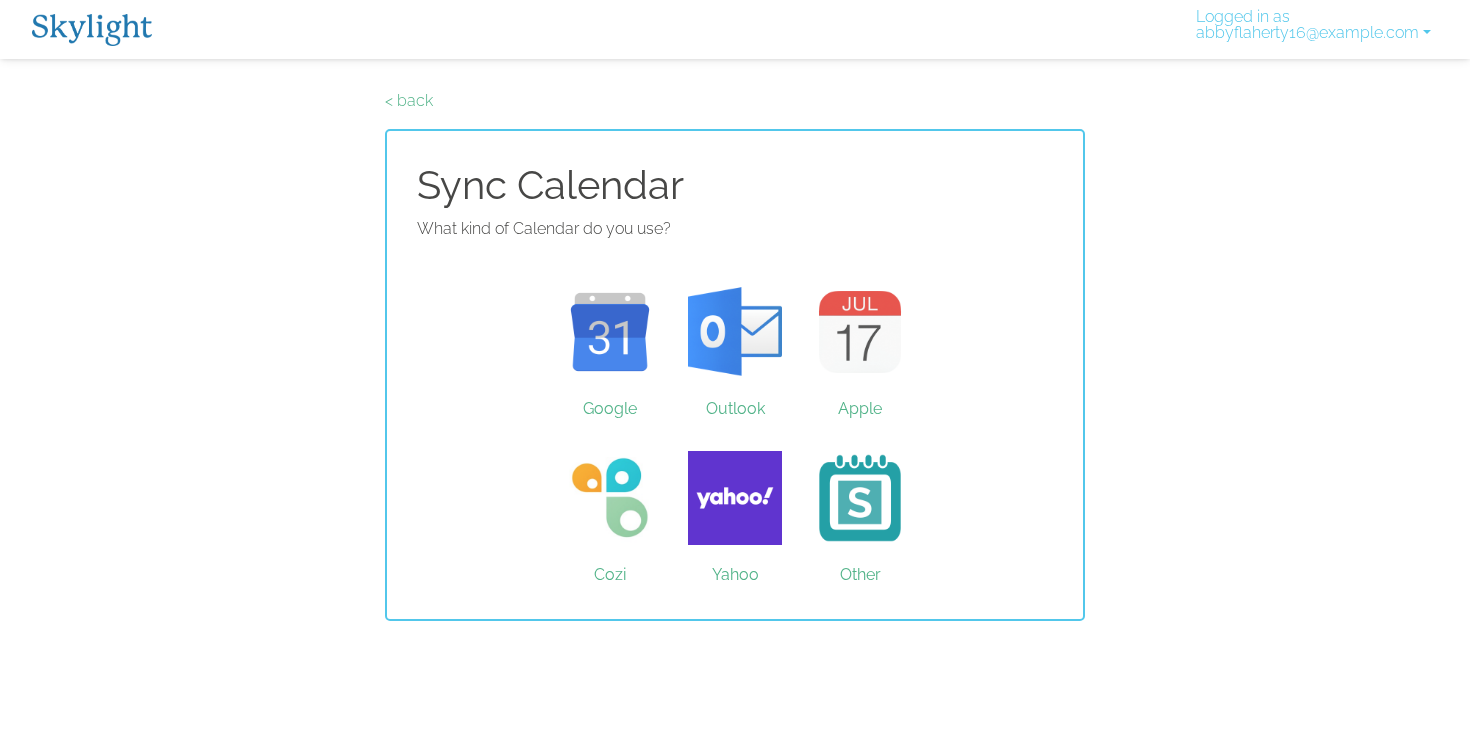scroll, scrollTop: 0, scrollLeft: 0, axis: both 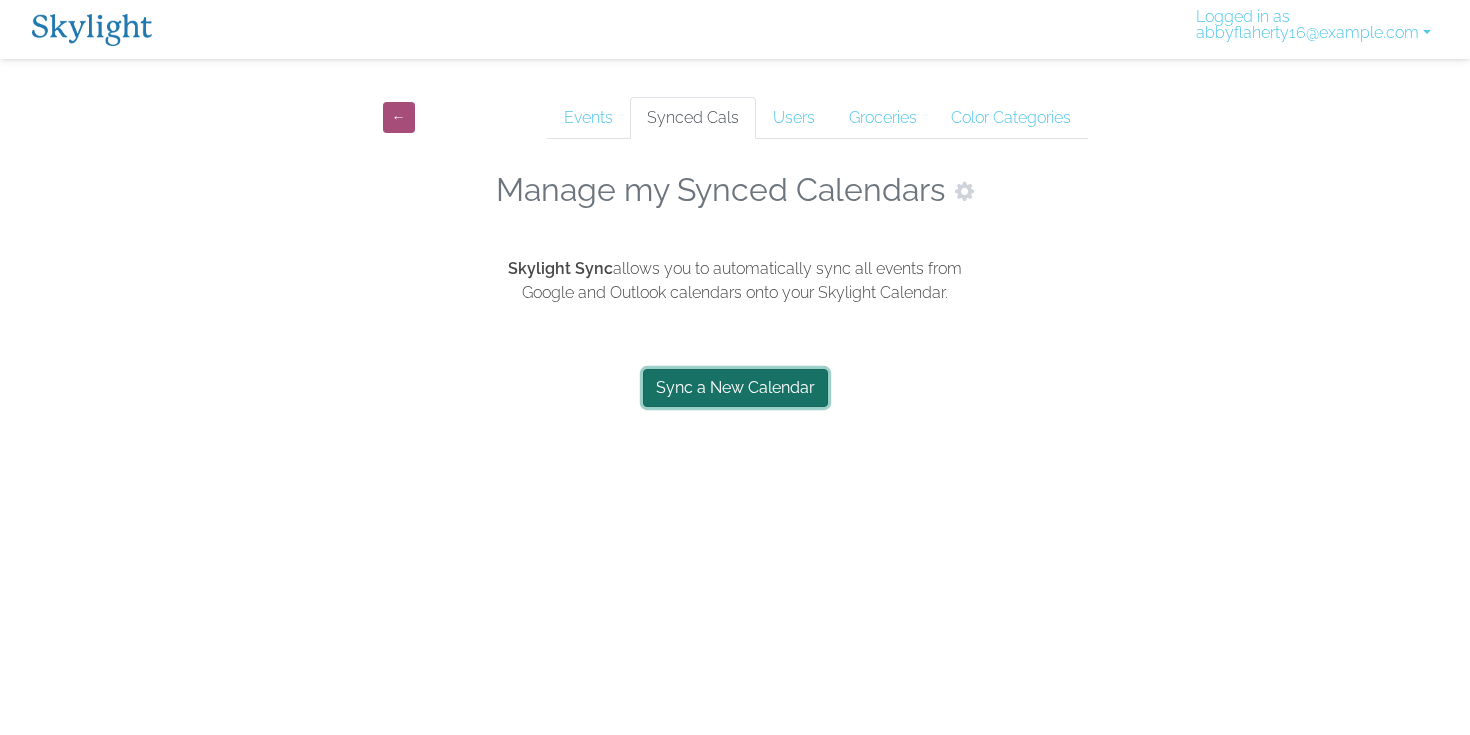 click on "Sync a New Calendar" at bounding box center (735, 388) 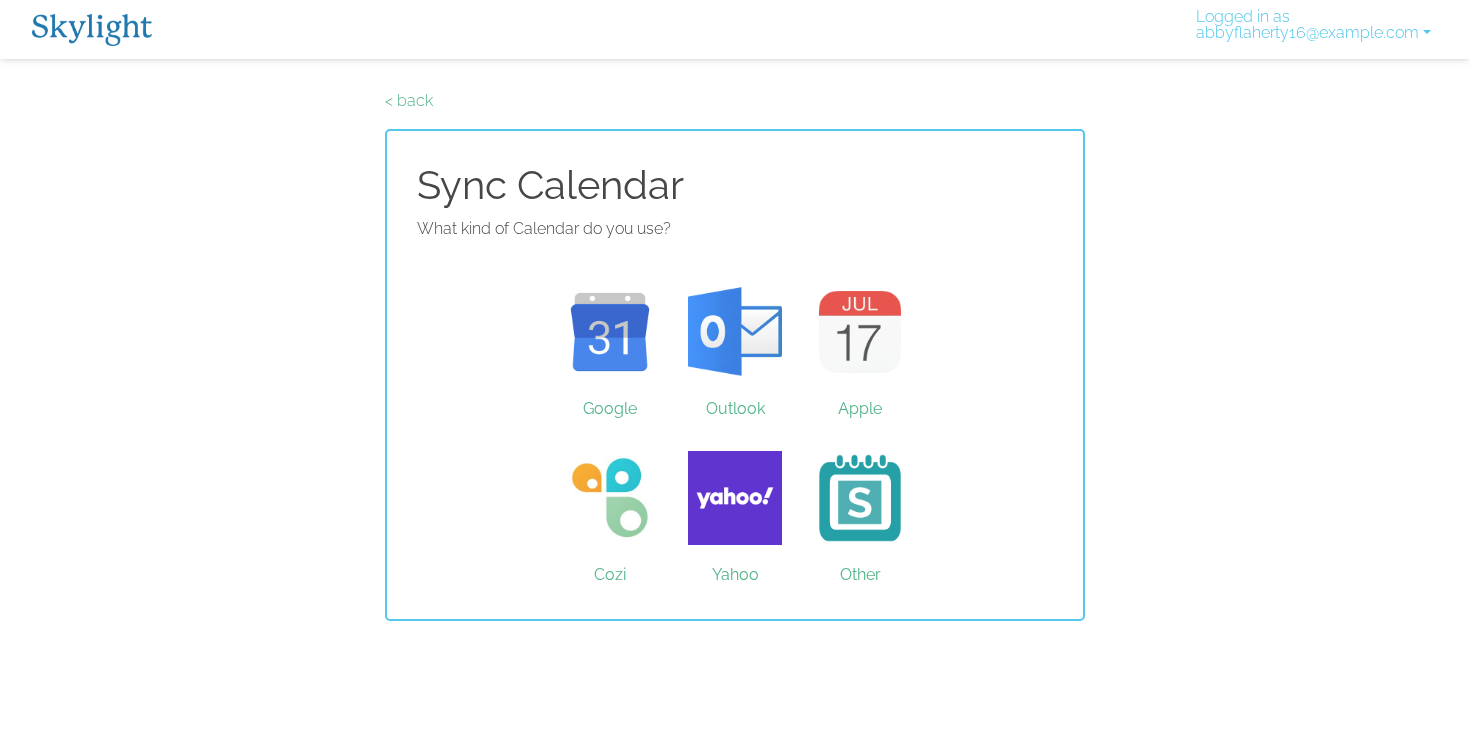 scroll, scrollTop: 0, scrollLeft: 0, axis: both 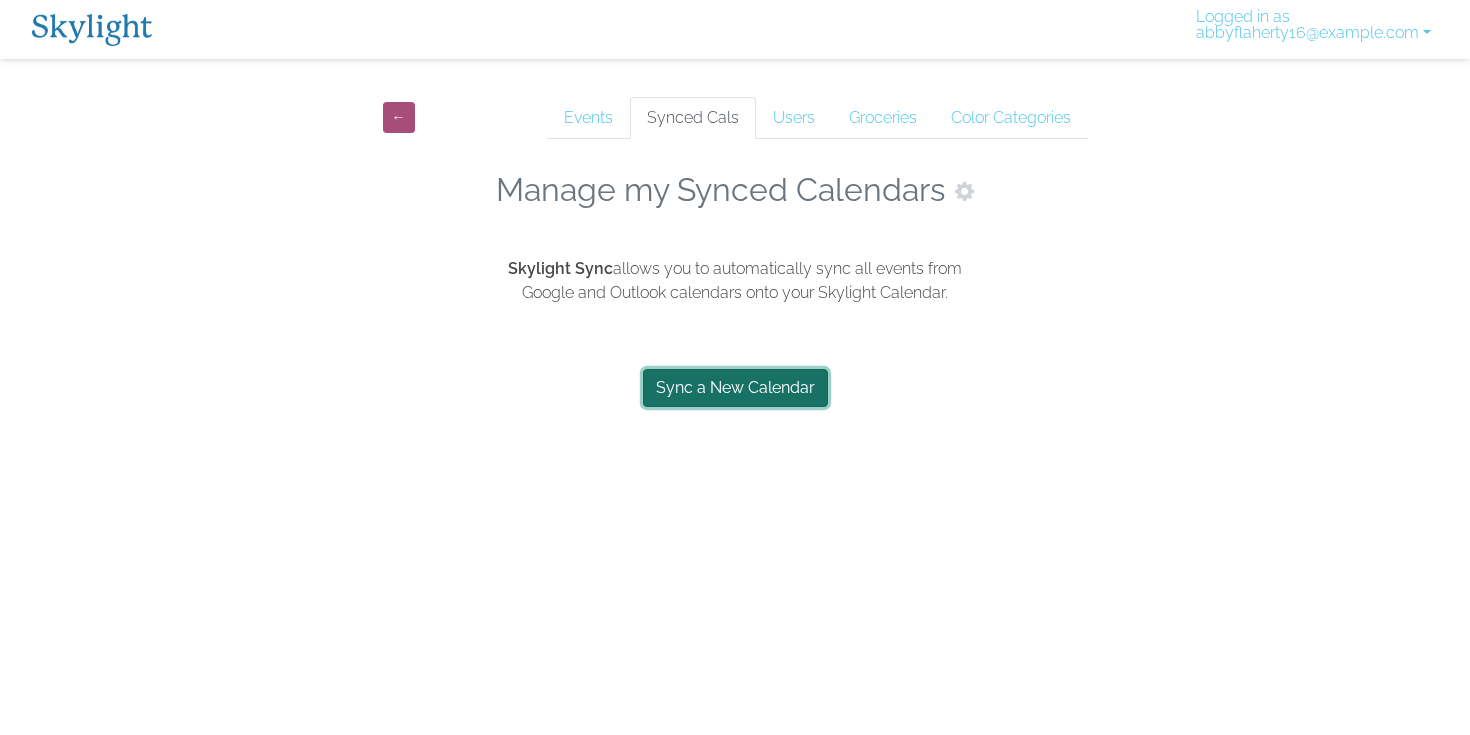 click on "Sync a New Calendar" at bounding box center (735, 388) 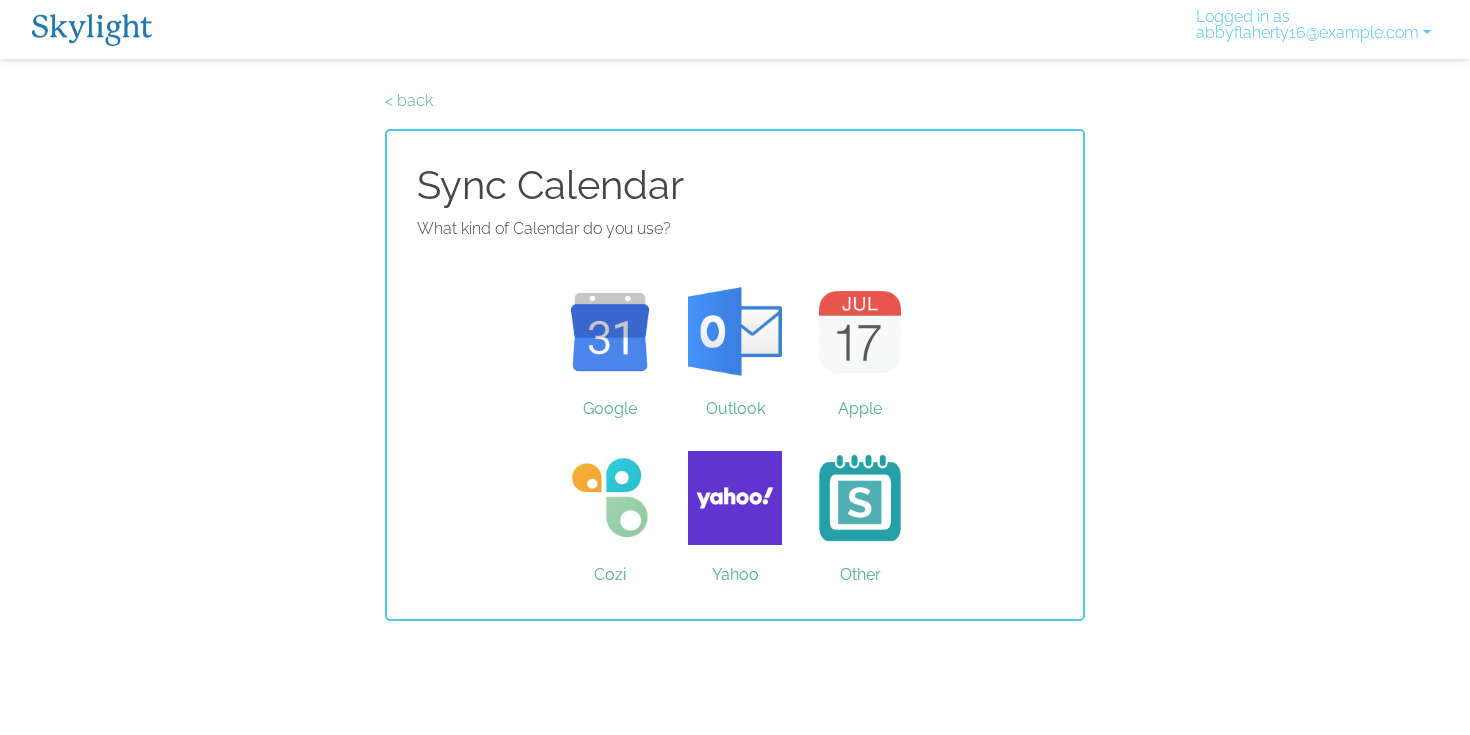 scroll, scrollTop: 0, scrollLeft: 0, axis: both 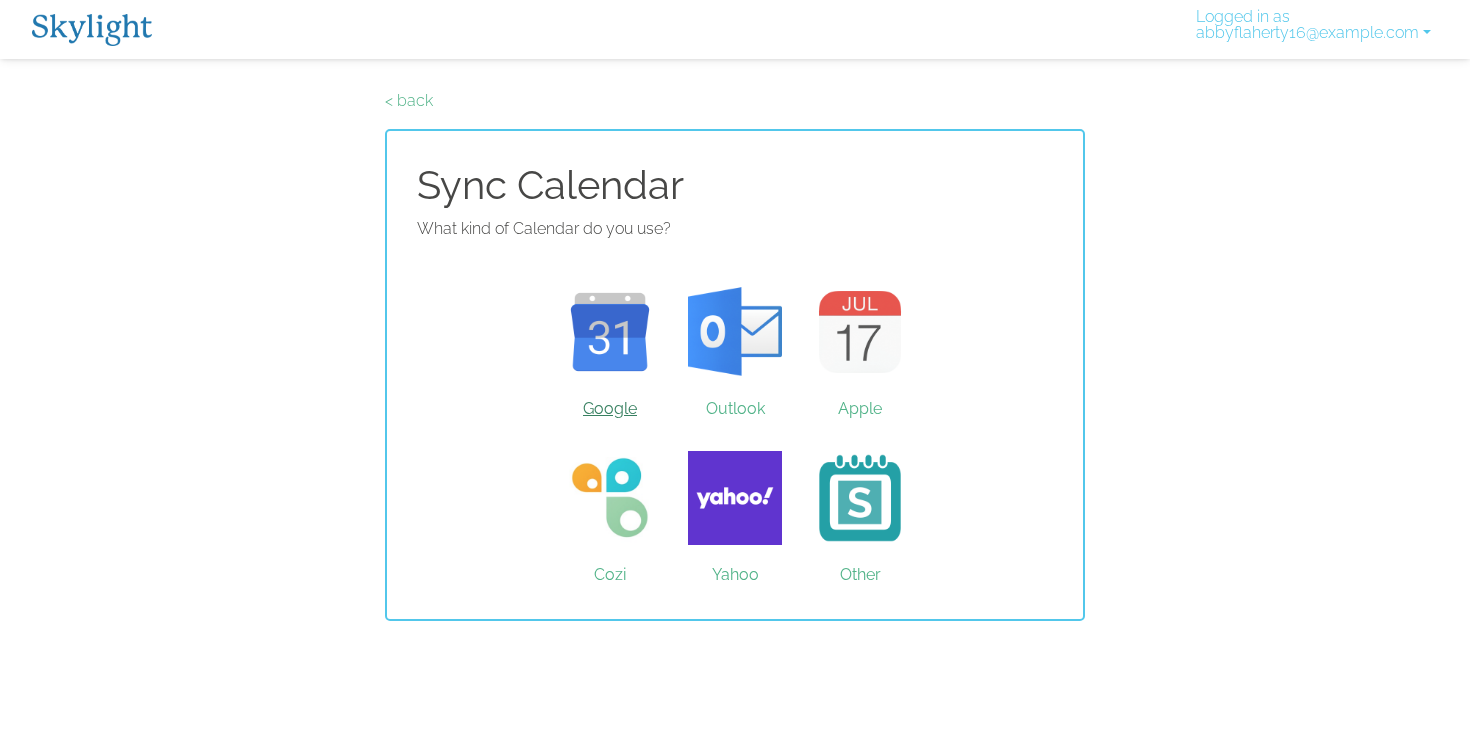 click on "Google" at bounding box center (610, 332) 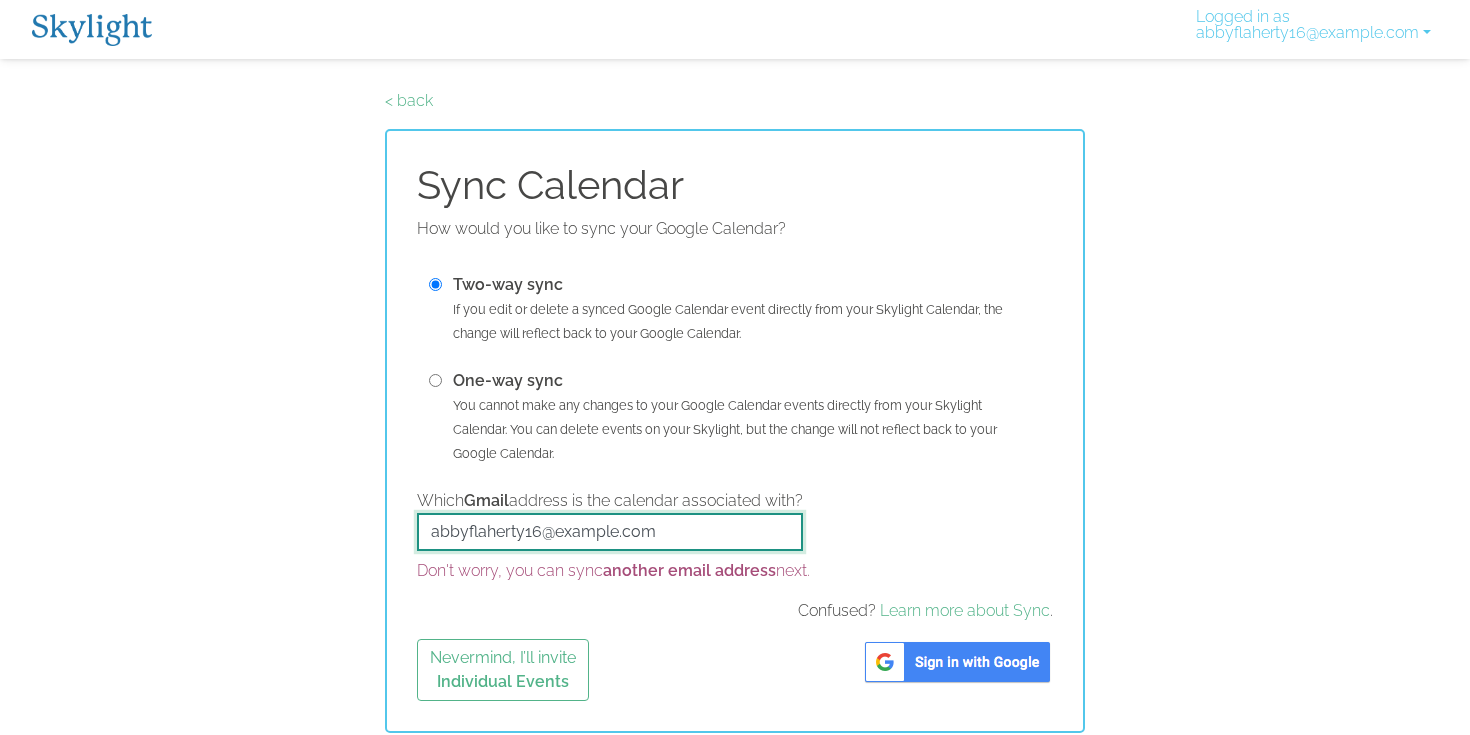 click on "abbyflaherty16@example.com" at bounding box center (610, 532) 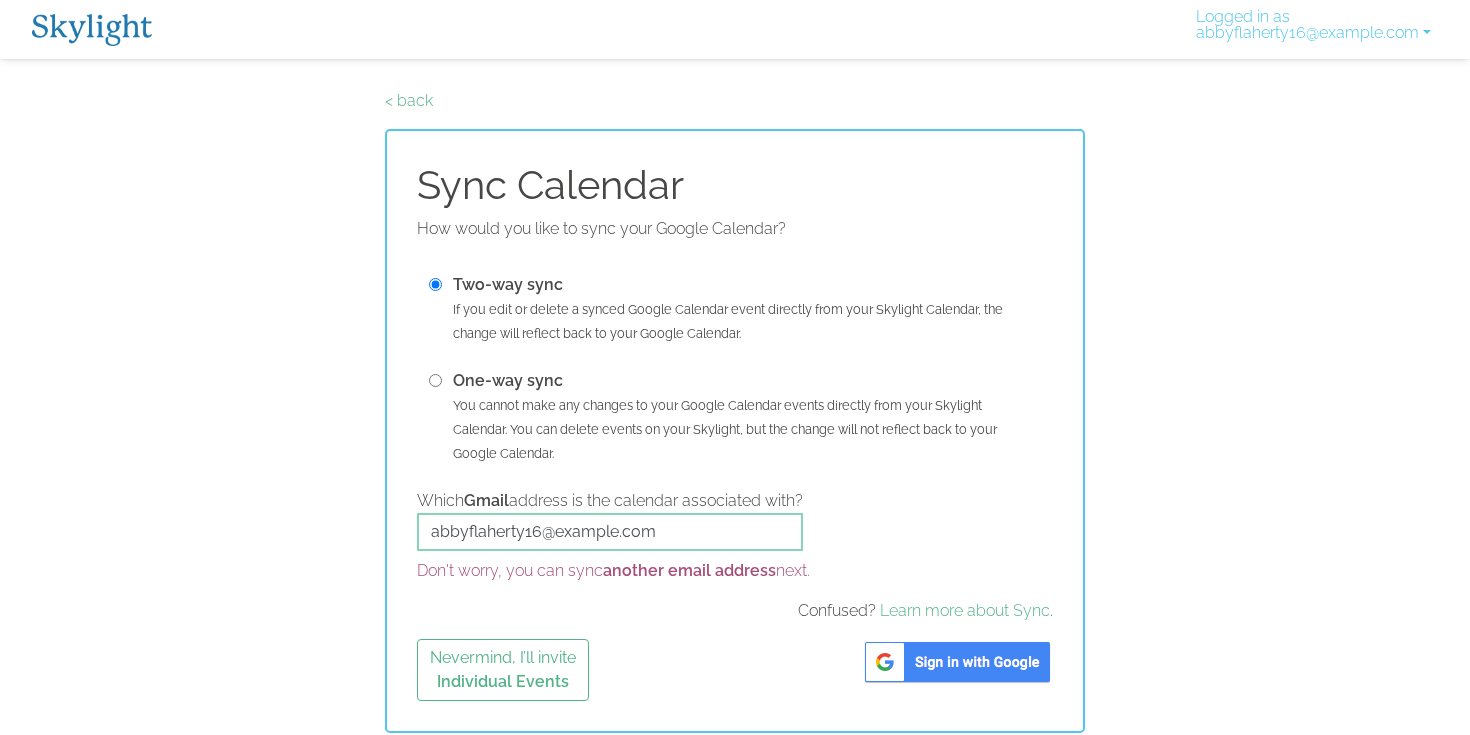 click on "Nevermind, I’ll invite  Individual Events" at bounding box center [735, 670] 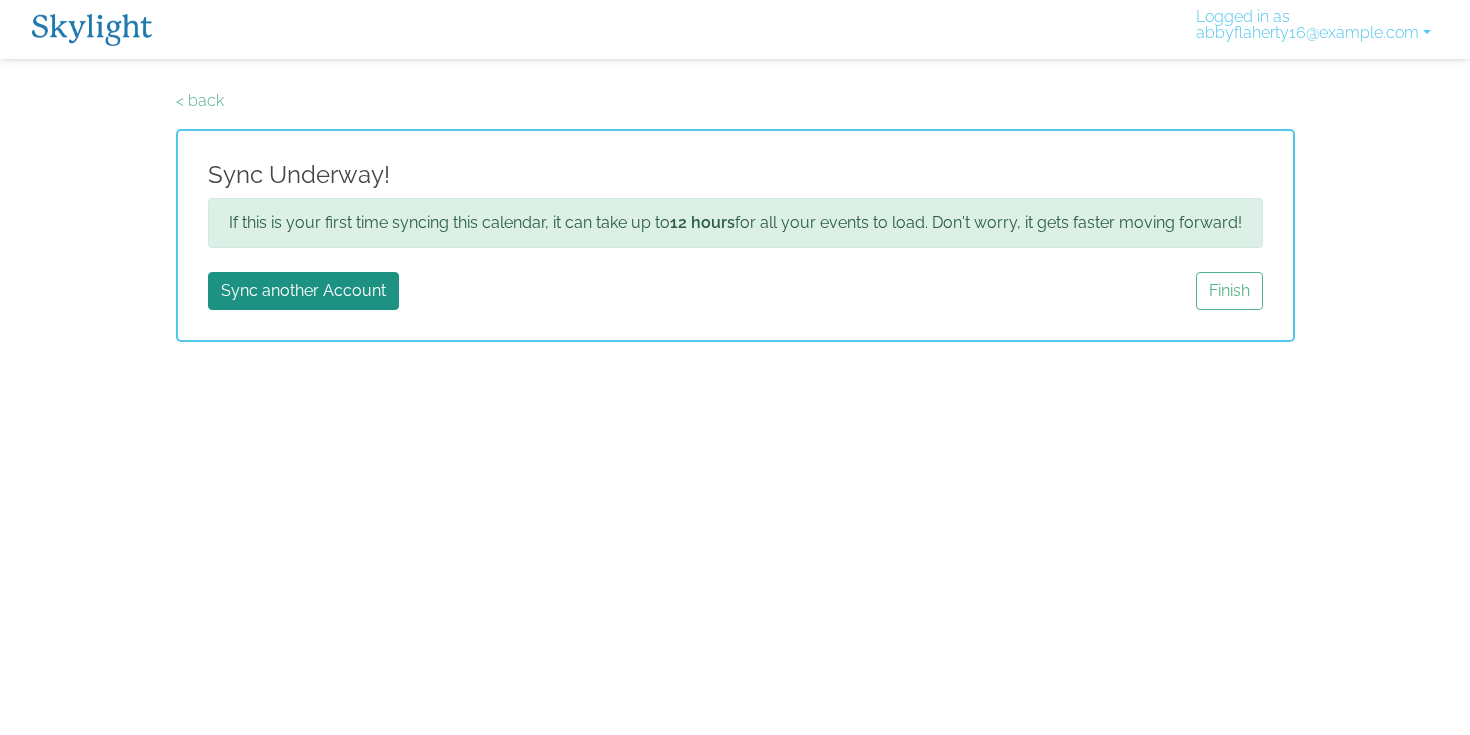 scroll, scrollTop: 0, scrollLeft: 0, axis: both 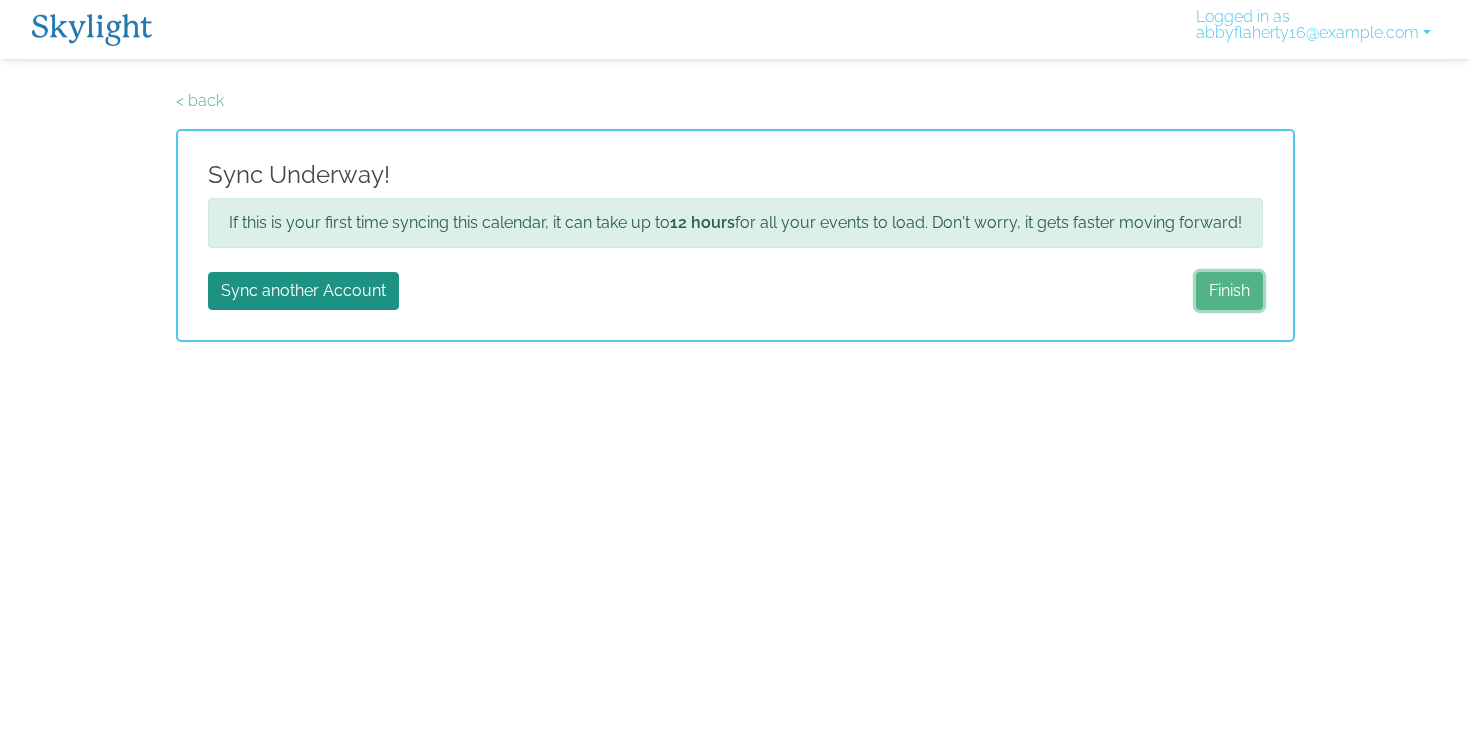 click on "Finish" at bounding box center [1229, 291] 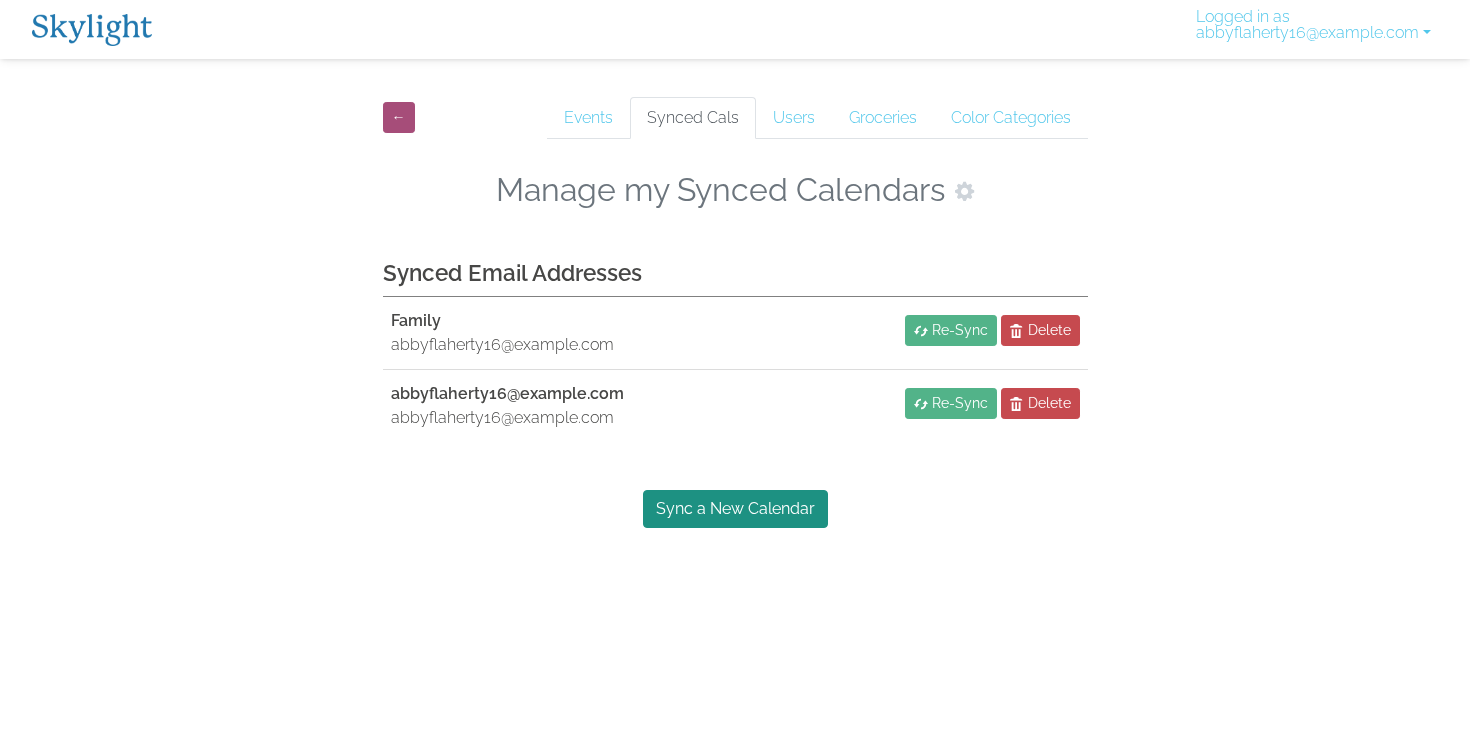 scroll, scrollTop: 0, scrollLeft: 0, axis: both 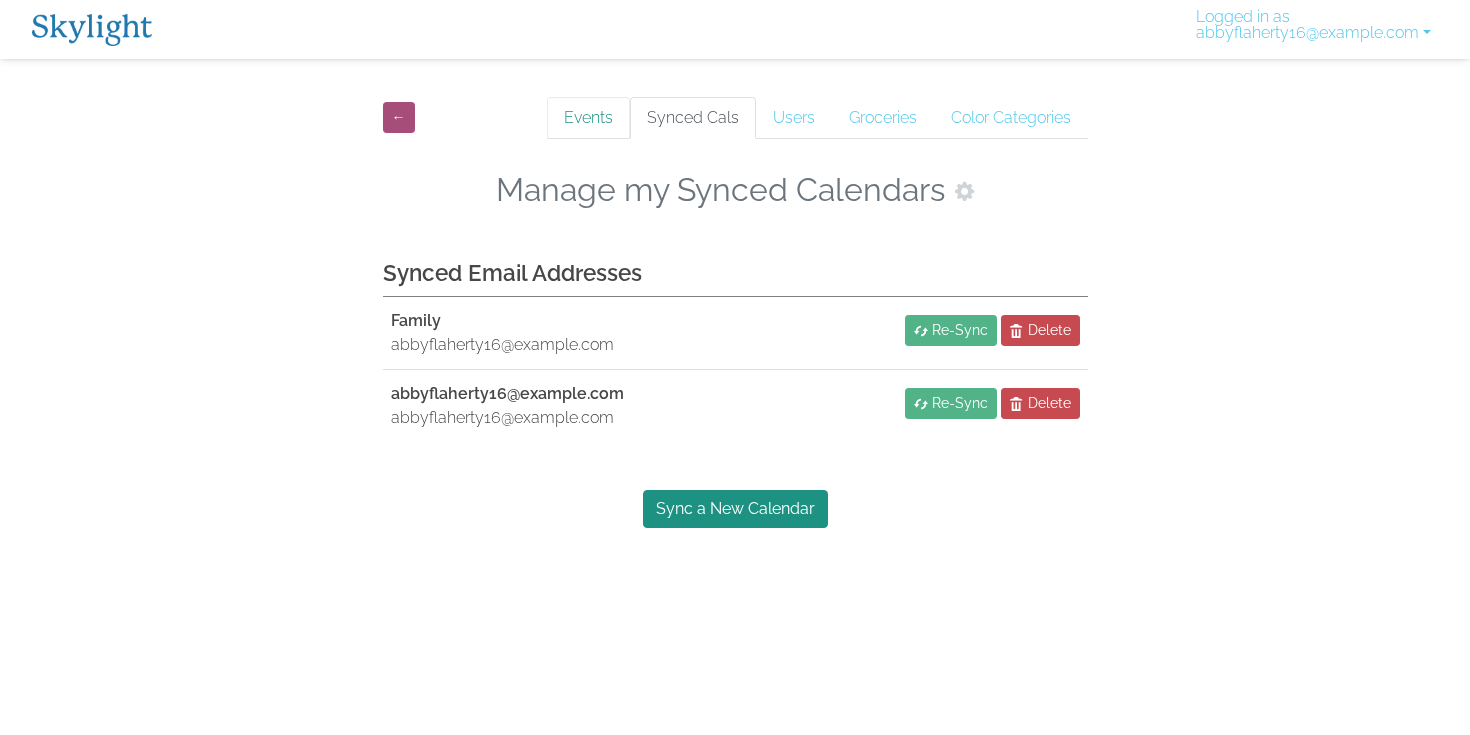 click on "Events" at bounding box center [588, 118] 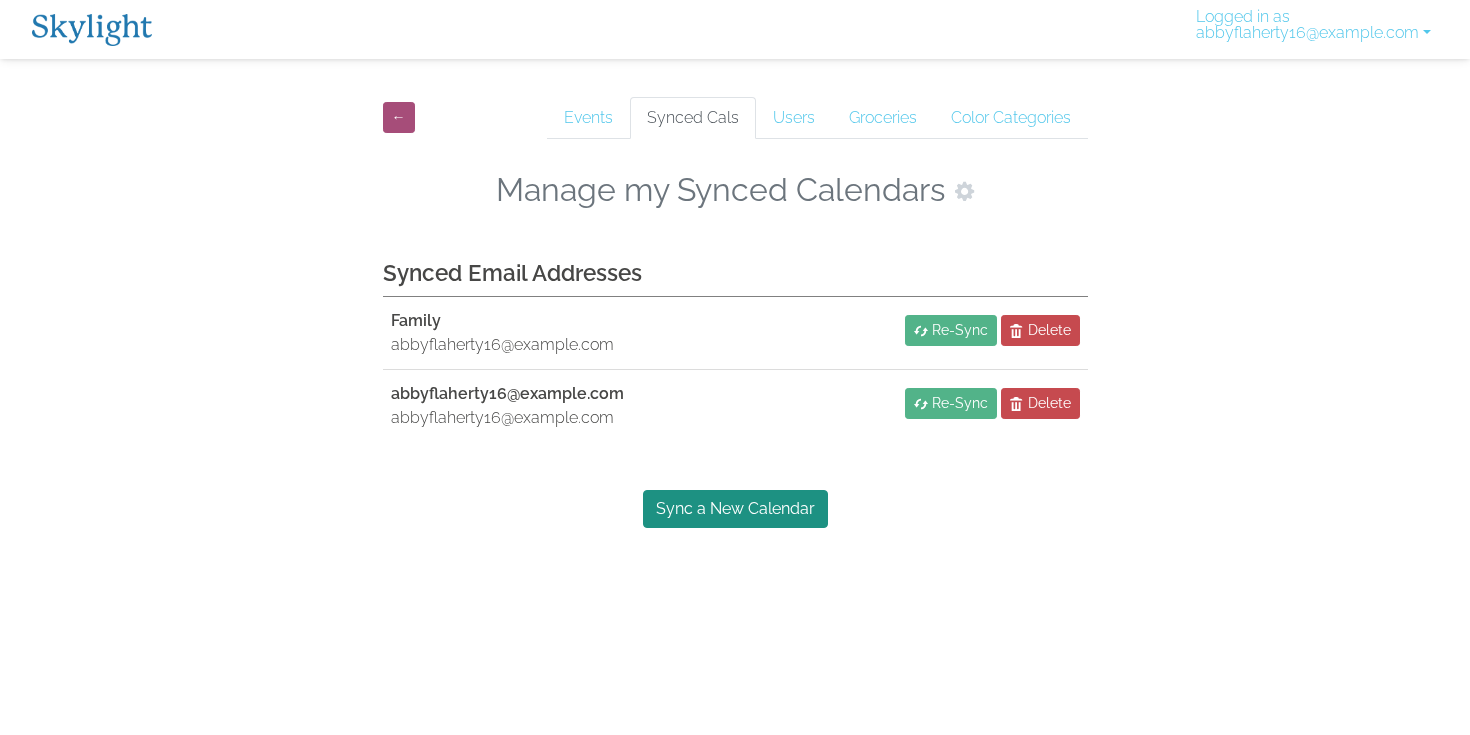 scroll, scrollTop: 0, scrollLeft: 0, axis: both 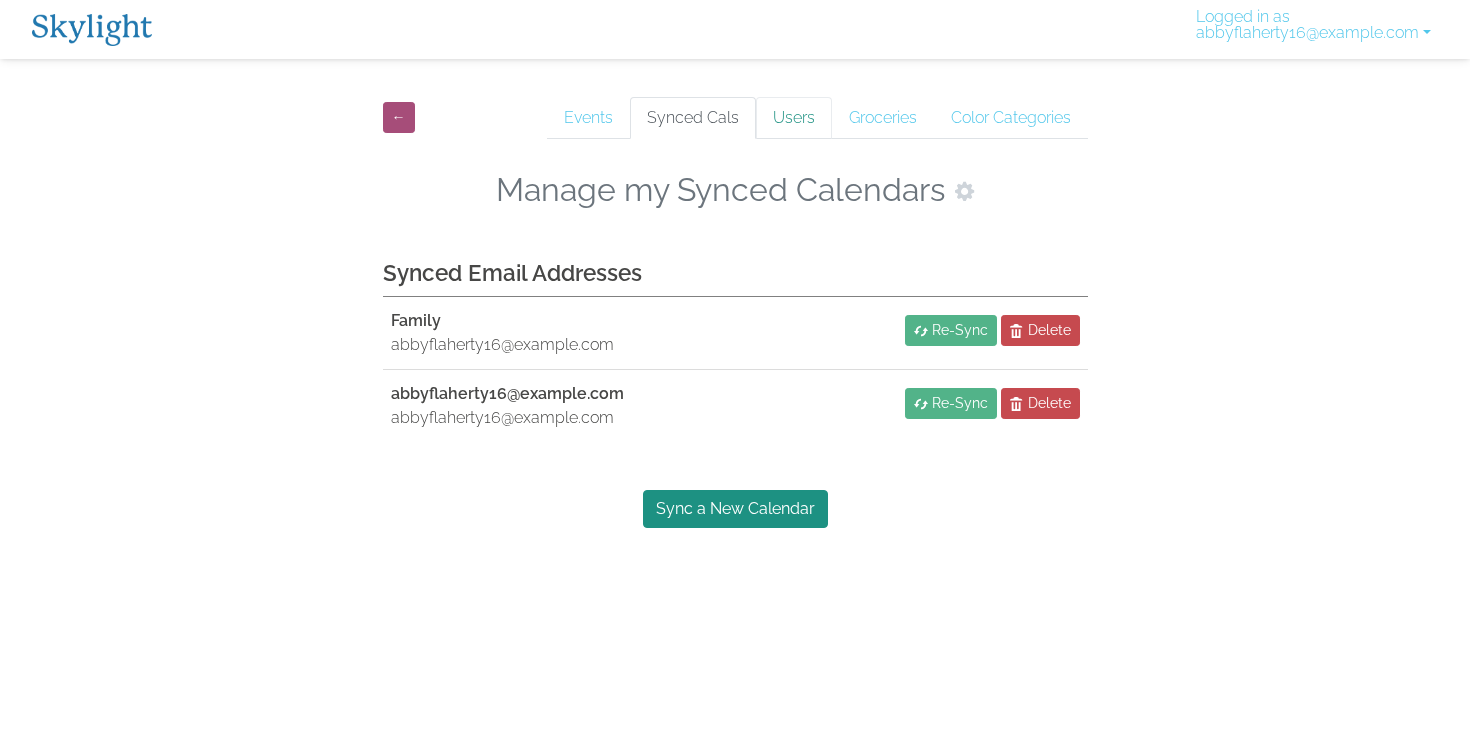 click on "Users" at bounding box center (794, 118) 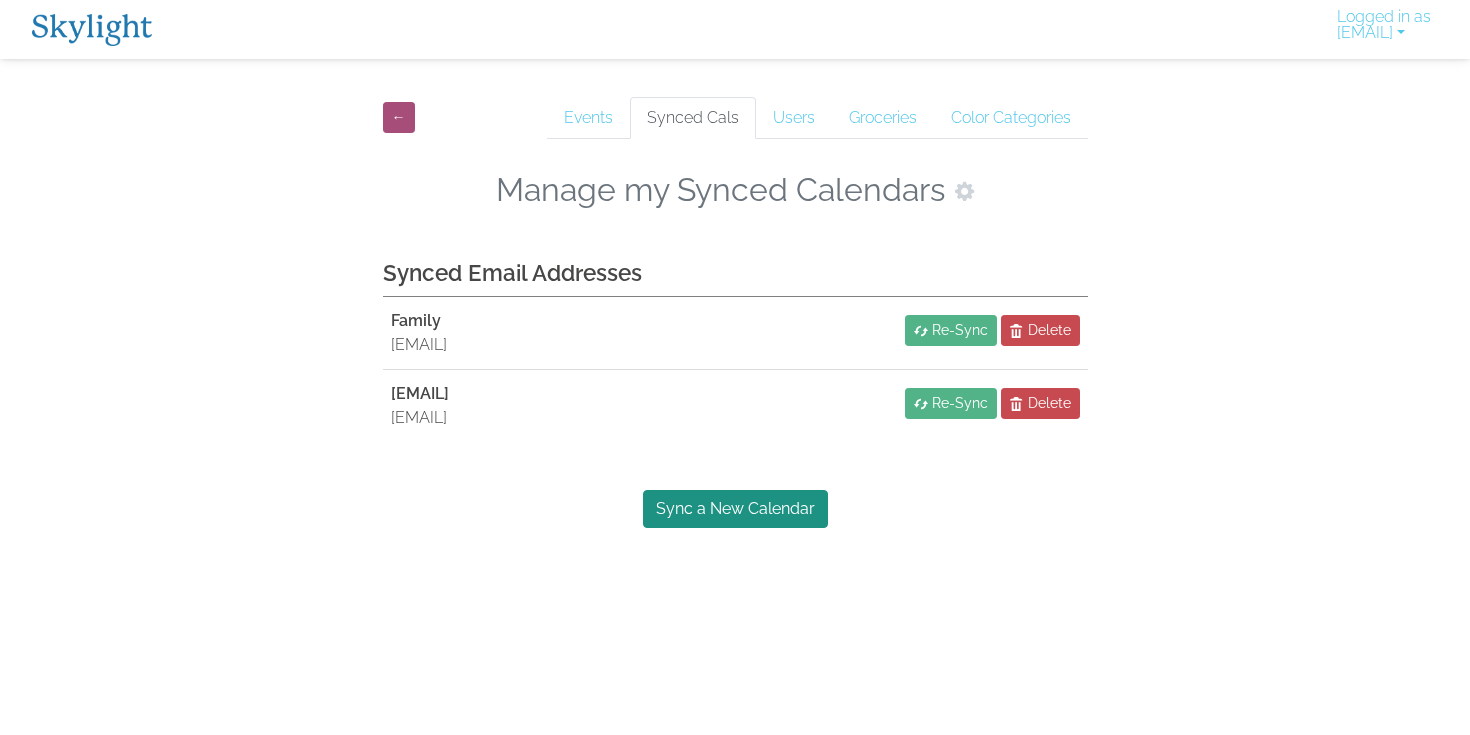 scroll, scrollTop: 0, scrollLeft: 0, axis: both 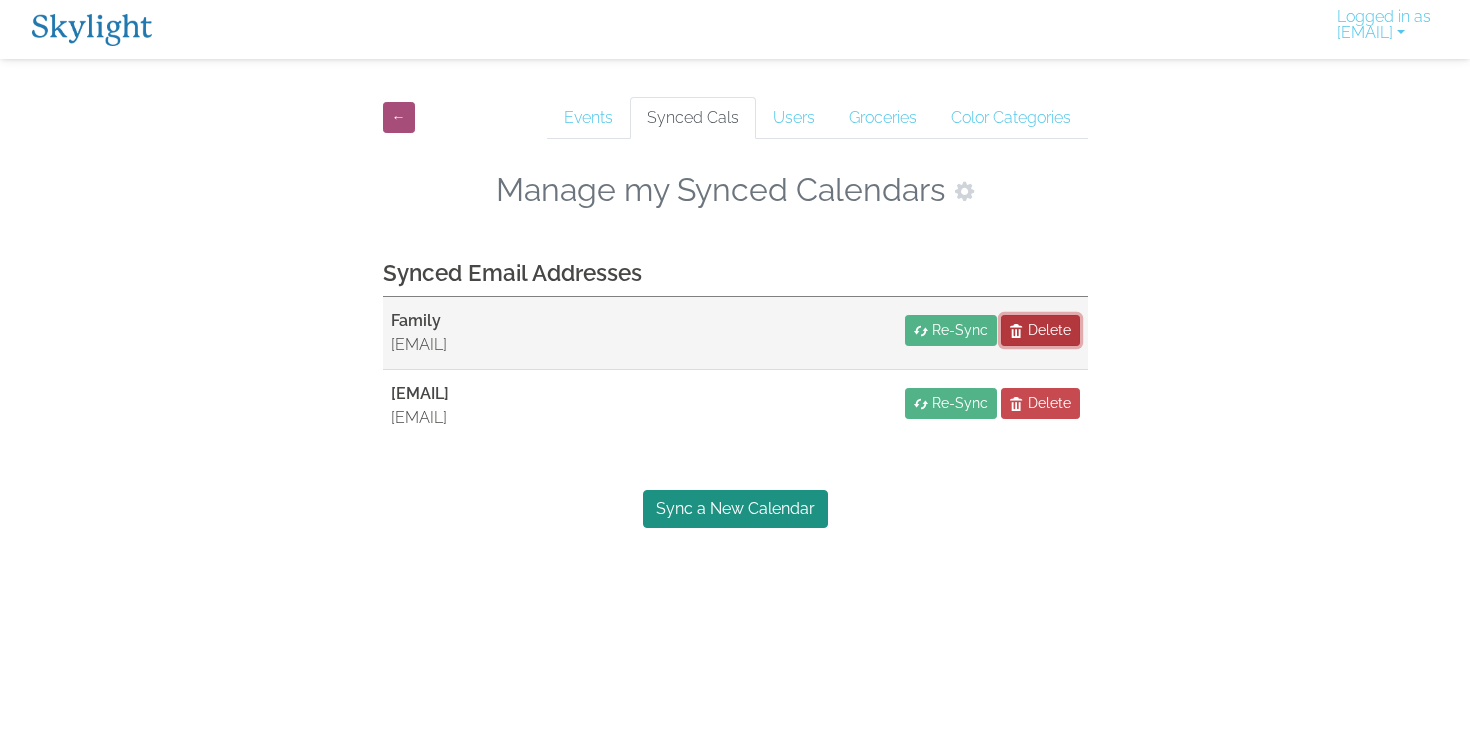 click on "Delete" at bounding box center [1049, 330] 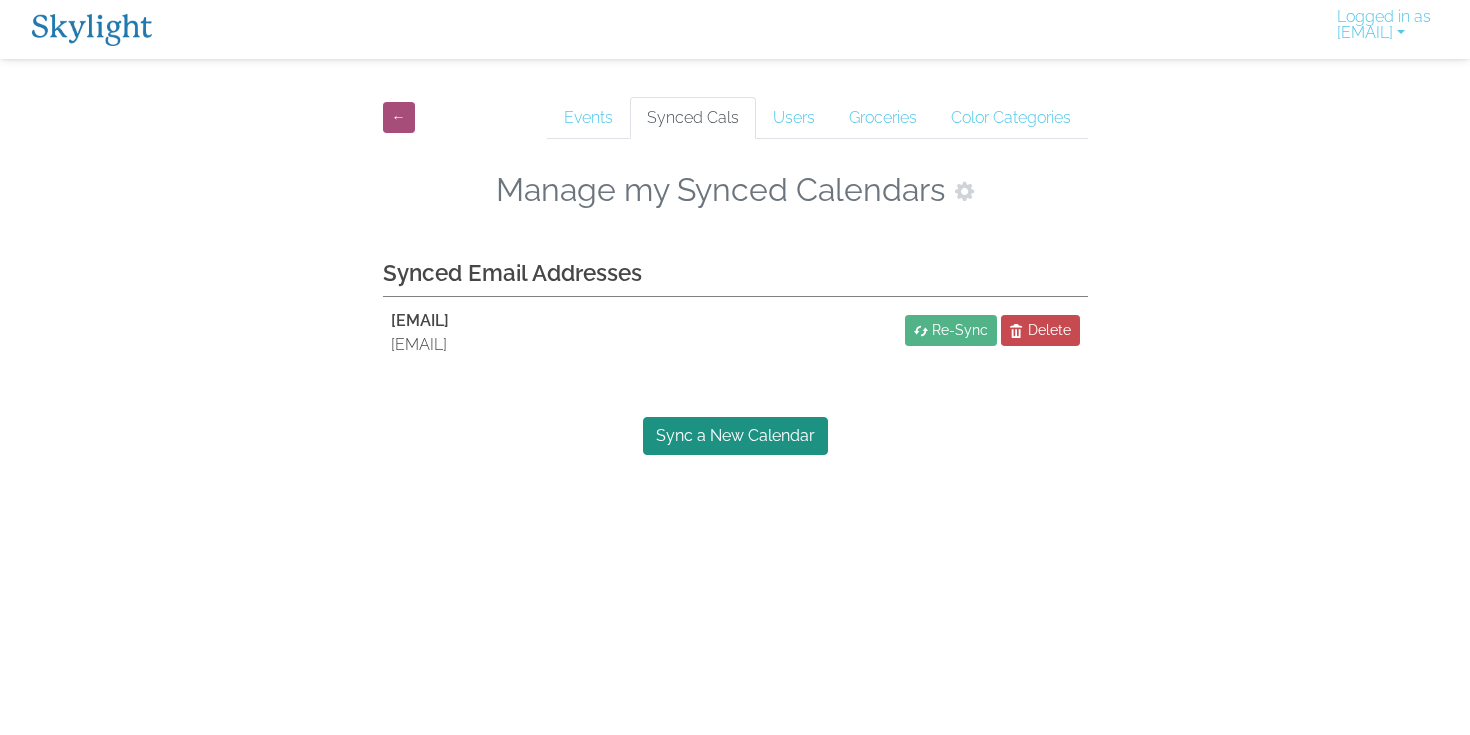 click on "← Events Synced Cals Users Groceries Color Categories Manage my Synced Calendars Synced Email Addresses [EMAIL] [EMAIL]  Re-Sync  Delete Sync a New Calendar" at bounding box center (735, 272) 